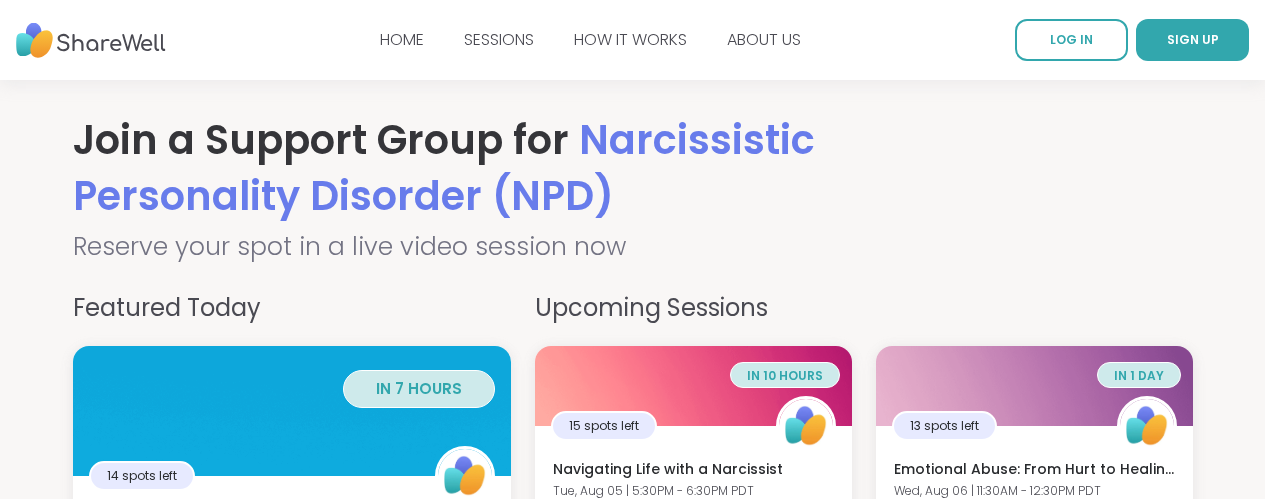 scroll, scrollTop: 0, scrollLeft: 0, axis: both 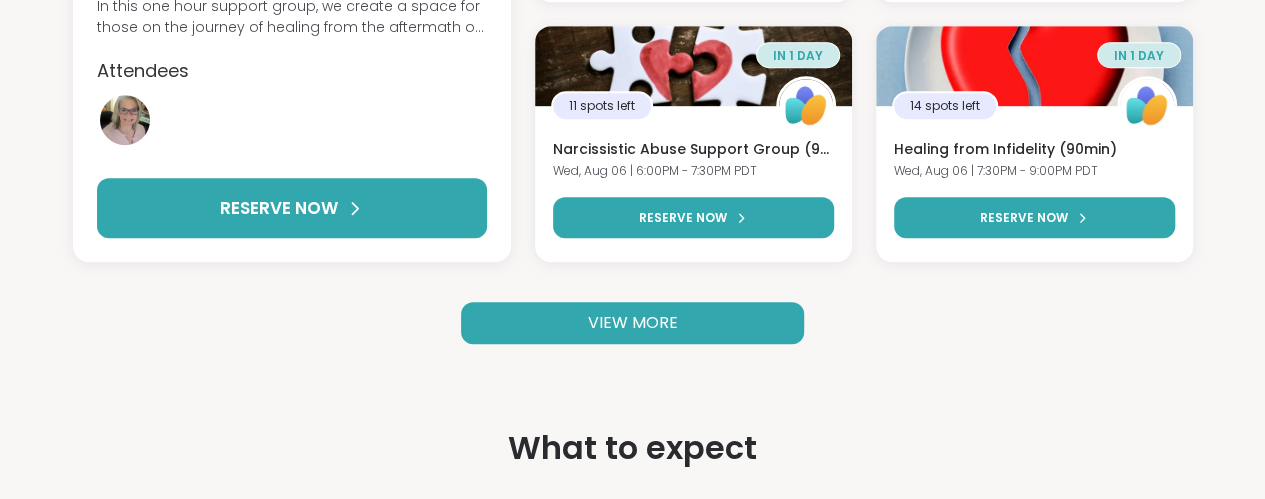 click on "VIEW MORE" at bounding box center (632, 323) 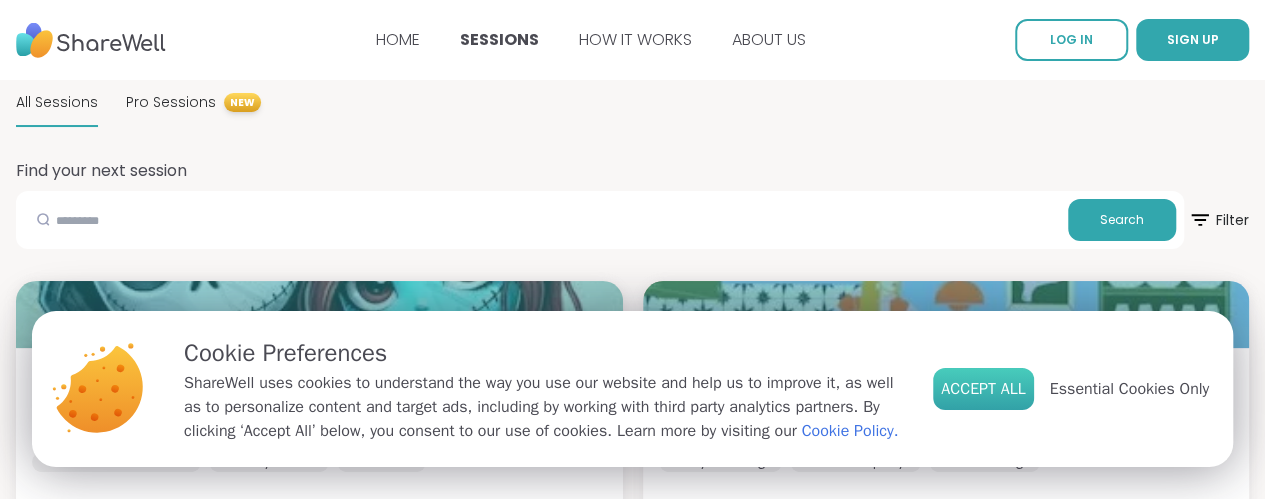 click on "Accept All" at bounding box center [983, 389] 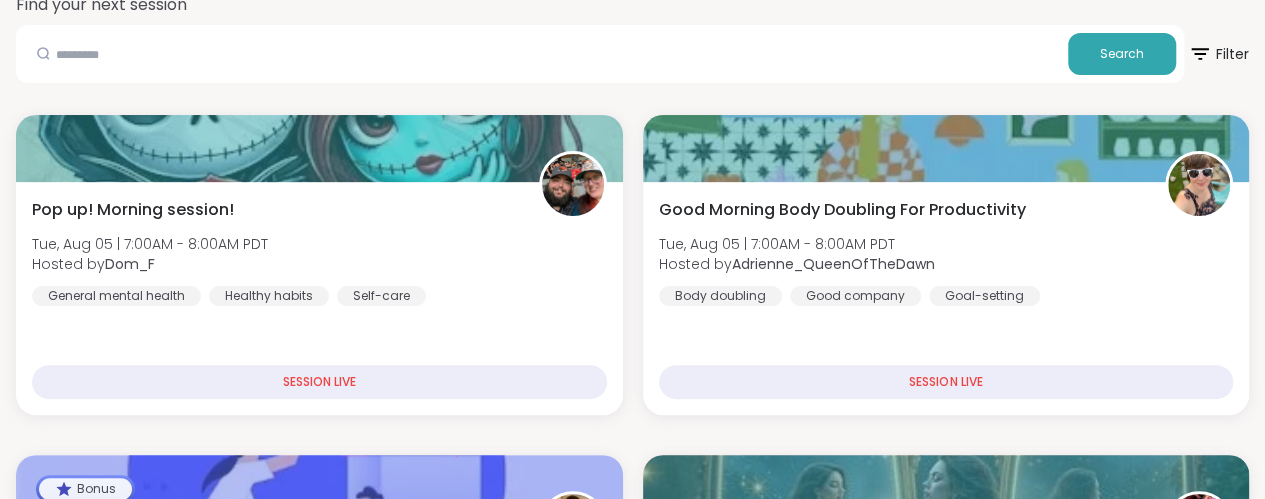 scroll, scrollTop: 0, scrollLeft: 0, axis: both 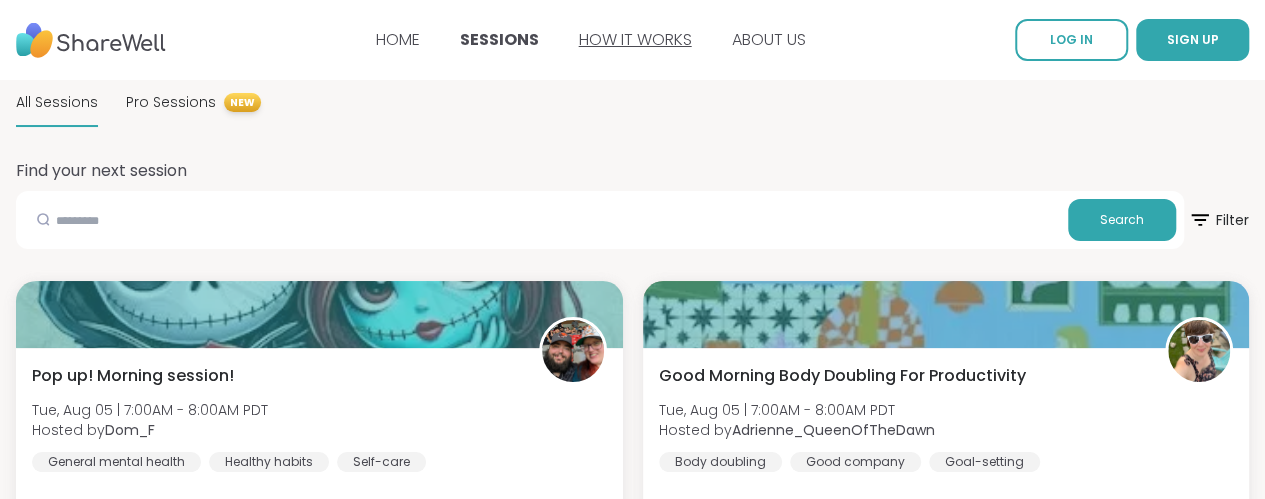 click on "HOW IT WORKS" at bounding box center (635, 39) 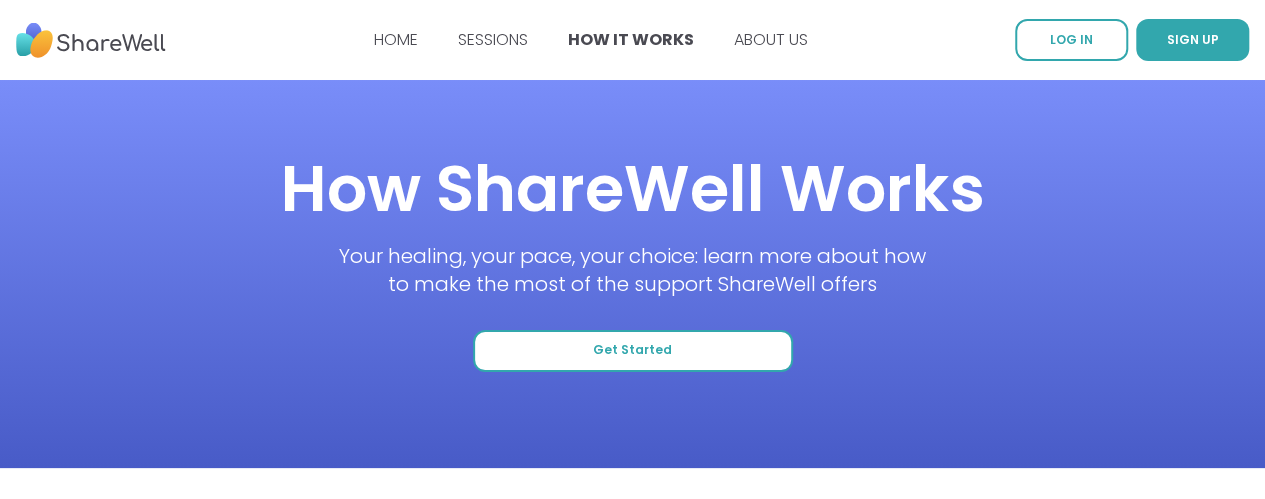 click on "Get Started" at bounding box center (633, 351) 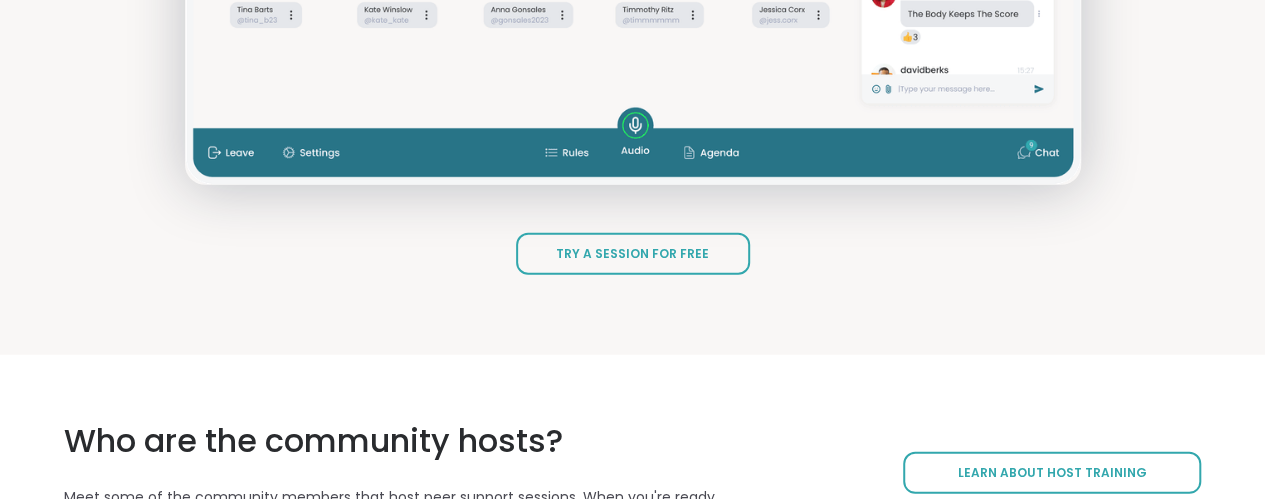 scroll, scrollTop: 2618, scrollLeft: 0, axis: vertical 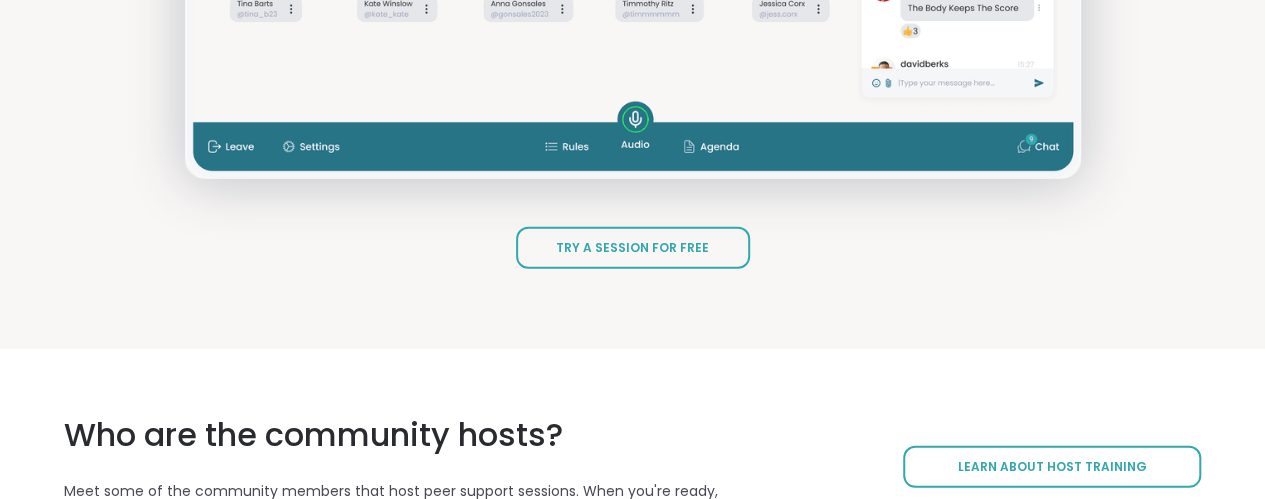 click on "What are sessions like? Peer support sessions are virtual video calls with a small group of 3-16 people who meet to support each other in overcoming mental health issues or through big life transitions. It’s a perfect combination of healing and connection! Realize you are not alone Feel seen and heard Gain hope and help others Try a Session for Free" at bounding box center (632, -207) 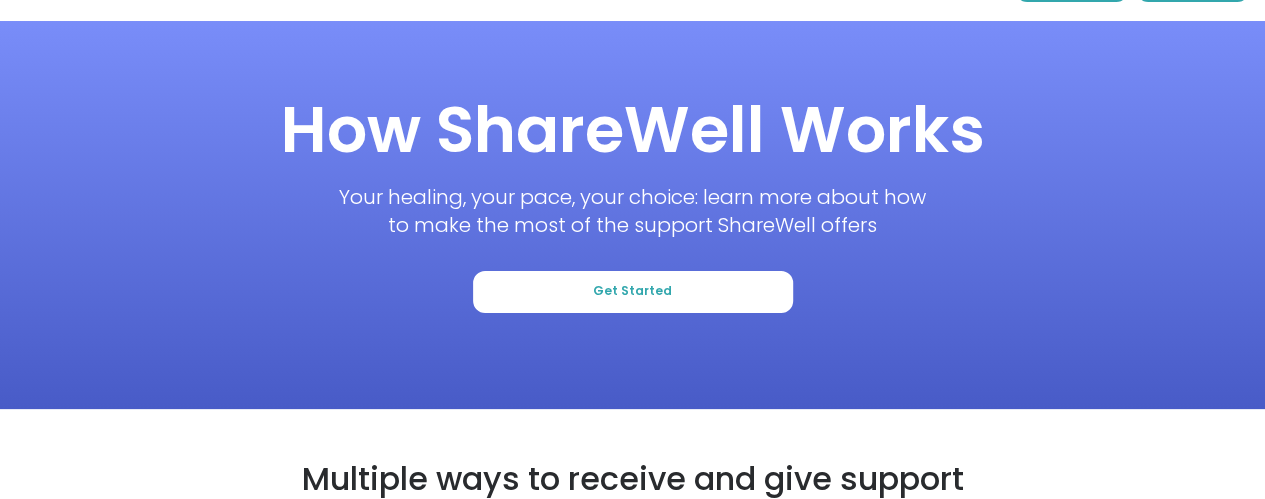 scroll, scrollTop: 0, scrollLeft: 0, axis: both 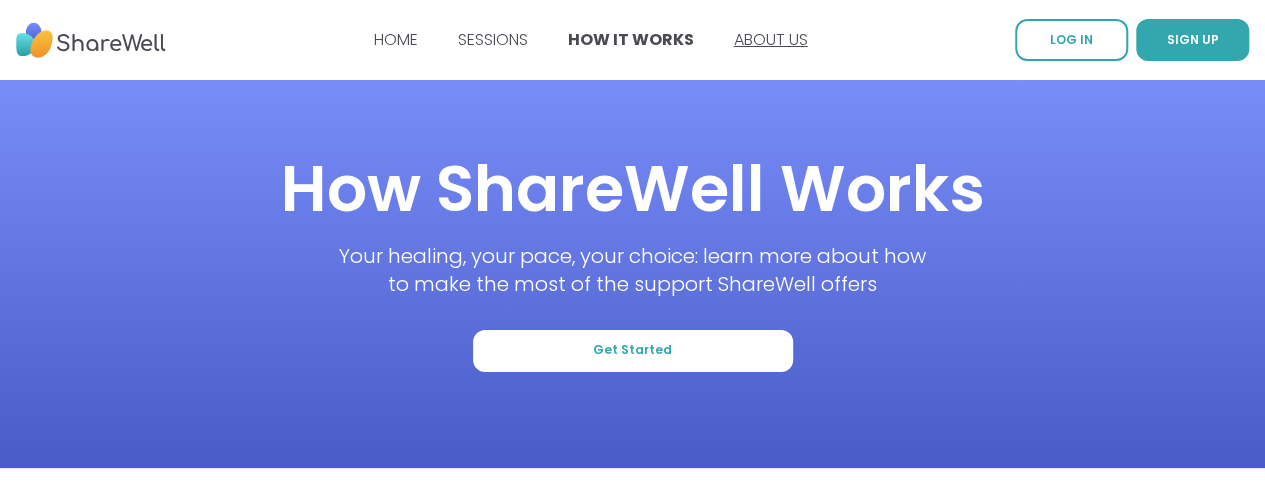 click on "ABOUT US" at bounding box center [771, 39] 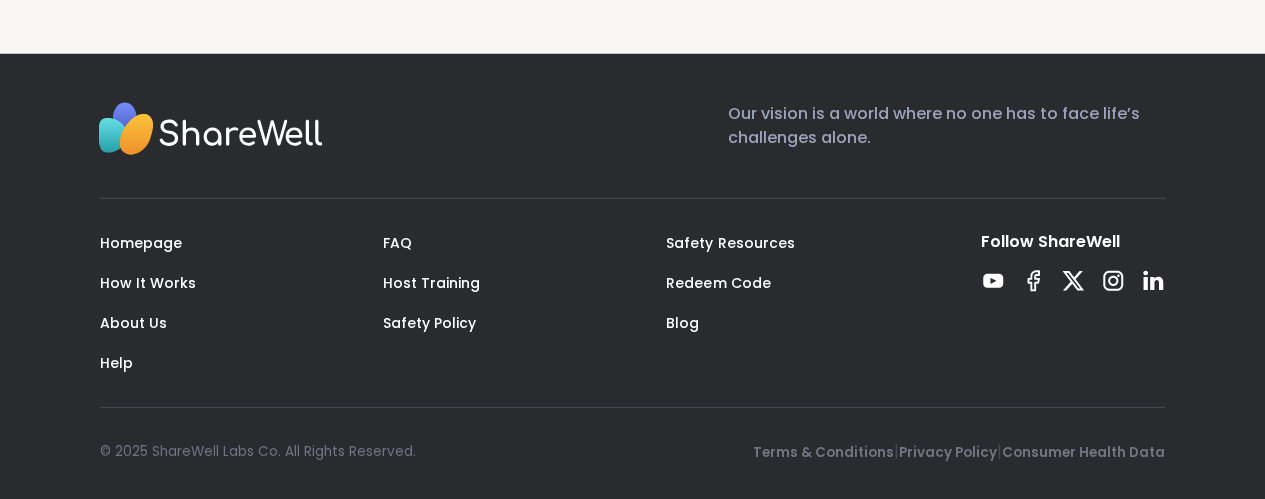 scroll, scrollTop: 2794, scrollLeft: 0, axis: vertical 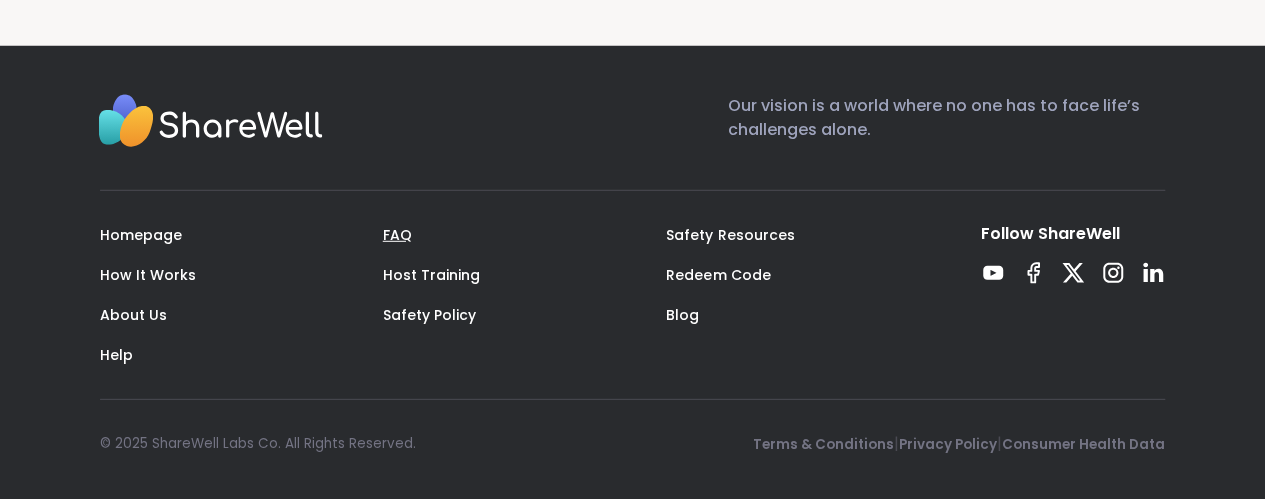 click on "FAQ" at bounding box center (397, 235) 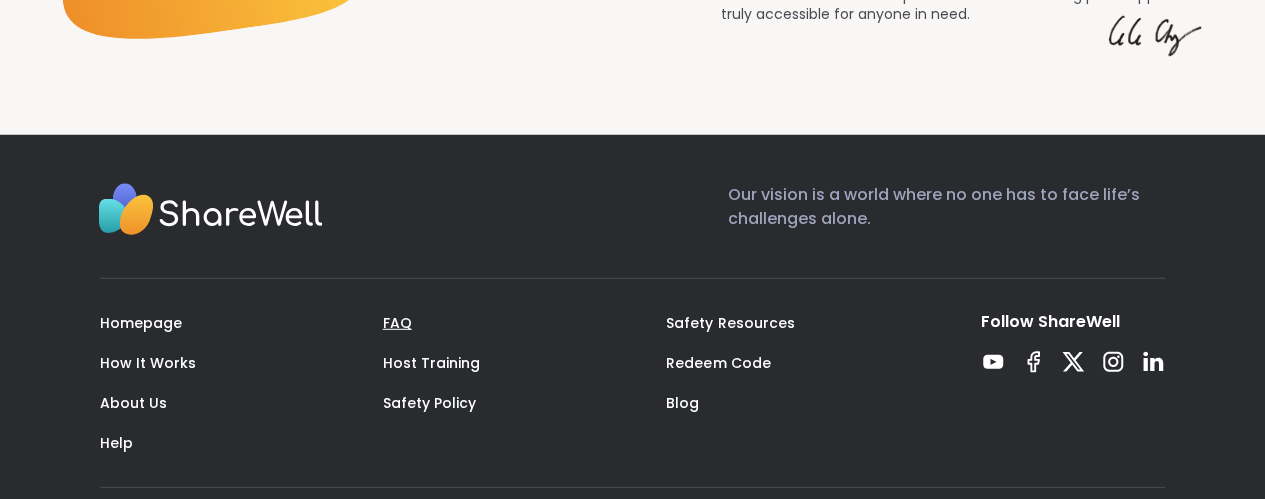 scroll, scrollTop: 2794, scrollLeft: 0, axis: vertical 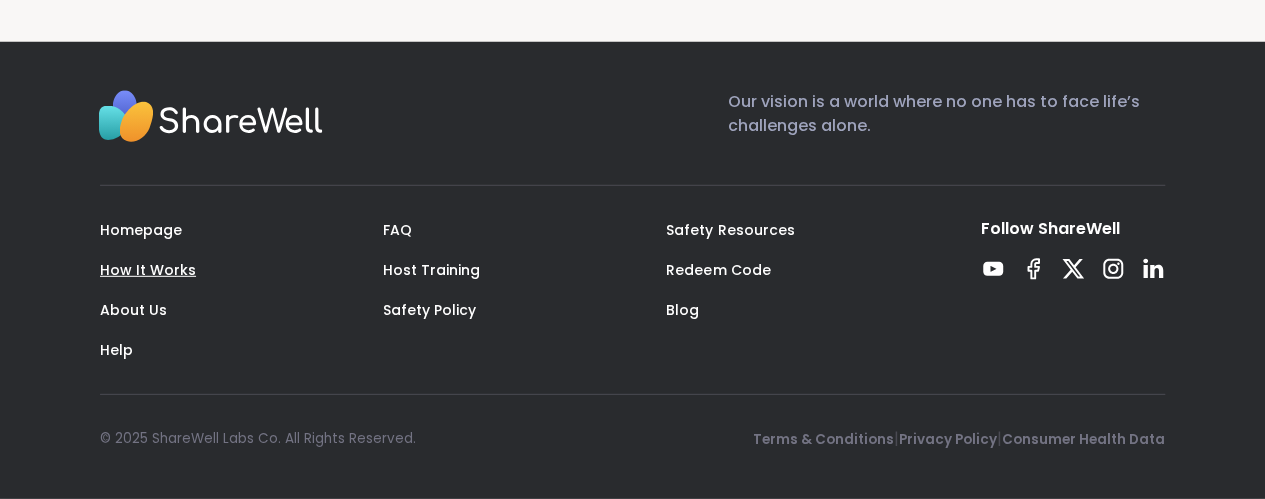click on "How It Works" at bounding box center (148, 270) 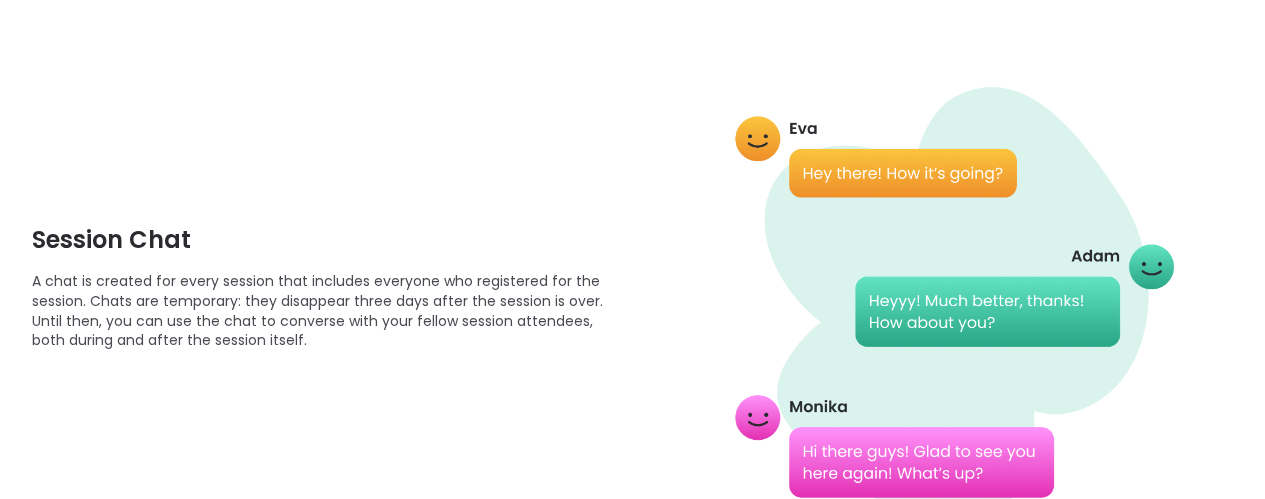 scroll, scrollTop: 1439, scrollLeft: 0, axis: vertical 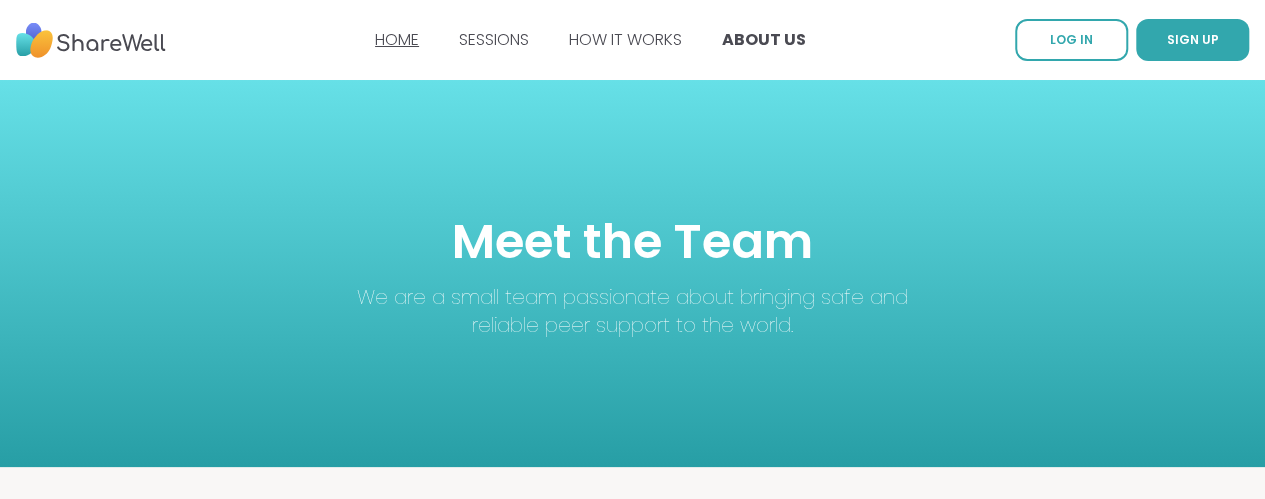 click on "HOME" at bounding box center (397, 39) 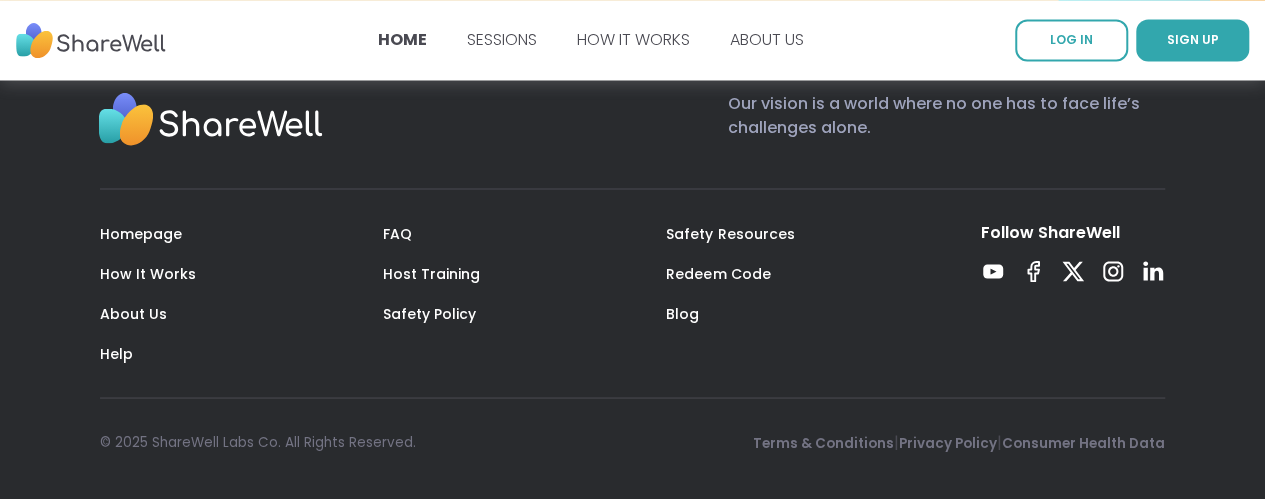 scroll, scrollTop: 5507, scrollLeft: 0, axis: vertical 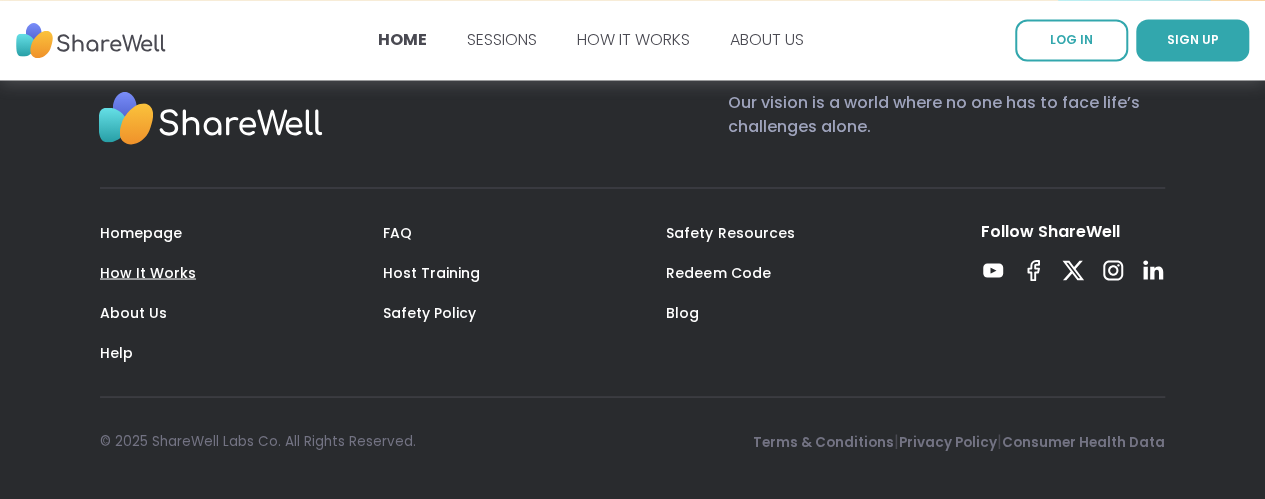 click on "How It Works" at bounding box center (148, 272) 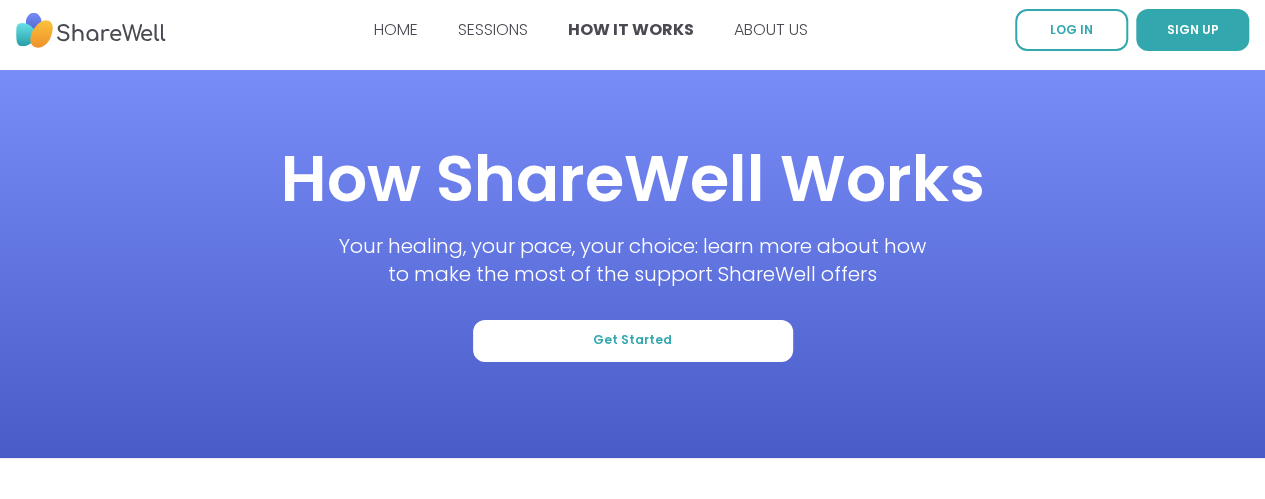 scroll, scrollTop: 0, scrollLeft: 0, axis: both 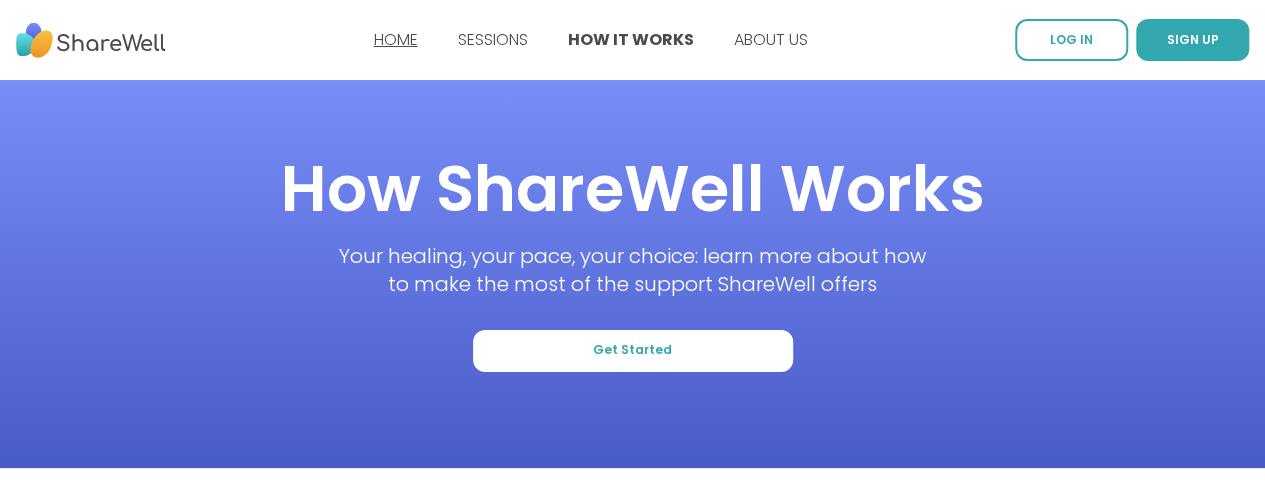 click on "HOME" at bounding box center [396, 39] 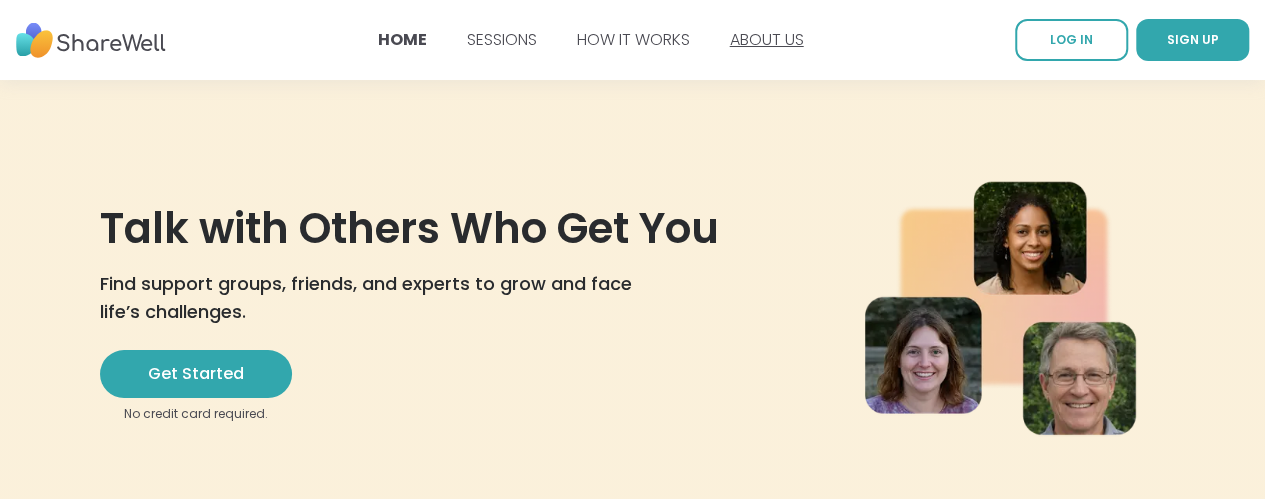 click on "ABOUT US" at bounding box center [767, 39] 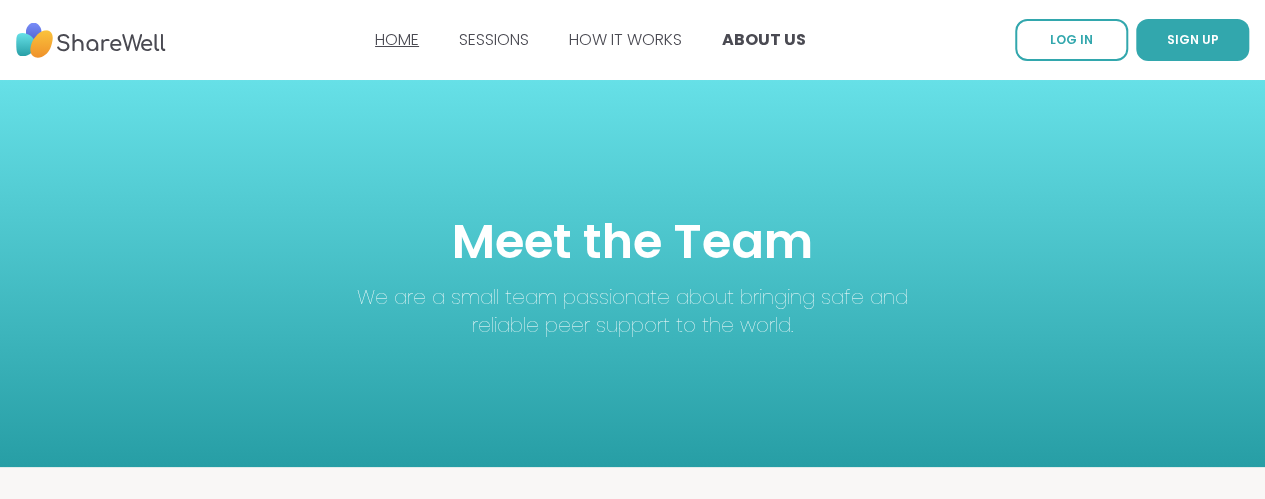 click on "HOME" at bounding box center [397, 39] 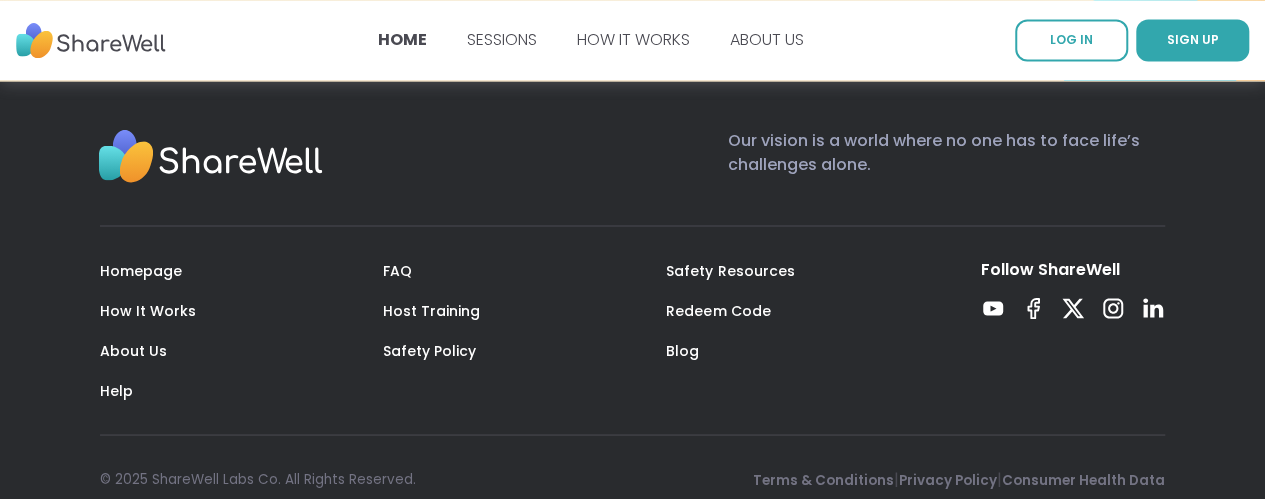 scroll, scrollTop: 5488, scrollLeft: 0, axis: vertical 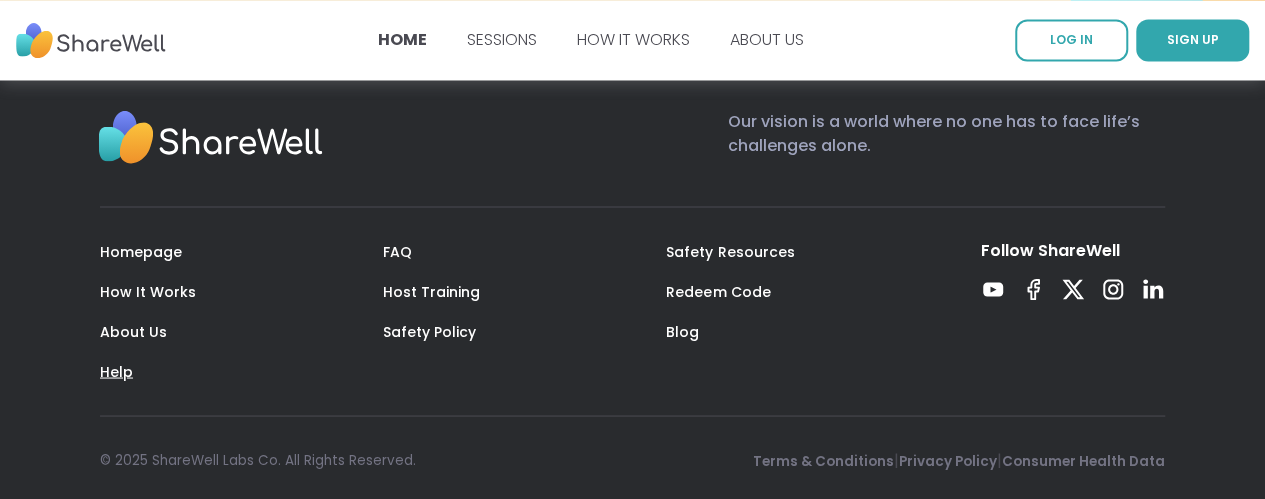 click on "Help" at bounding box center (116, 371) 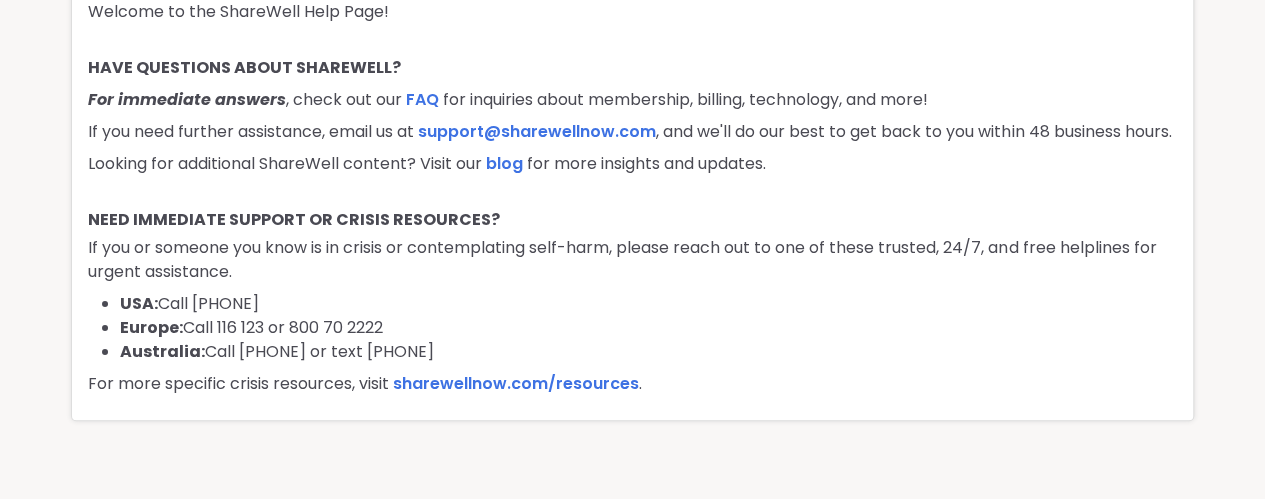 scroll, scrollTop: 96, scrollLeft: 0, axis: vertical 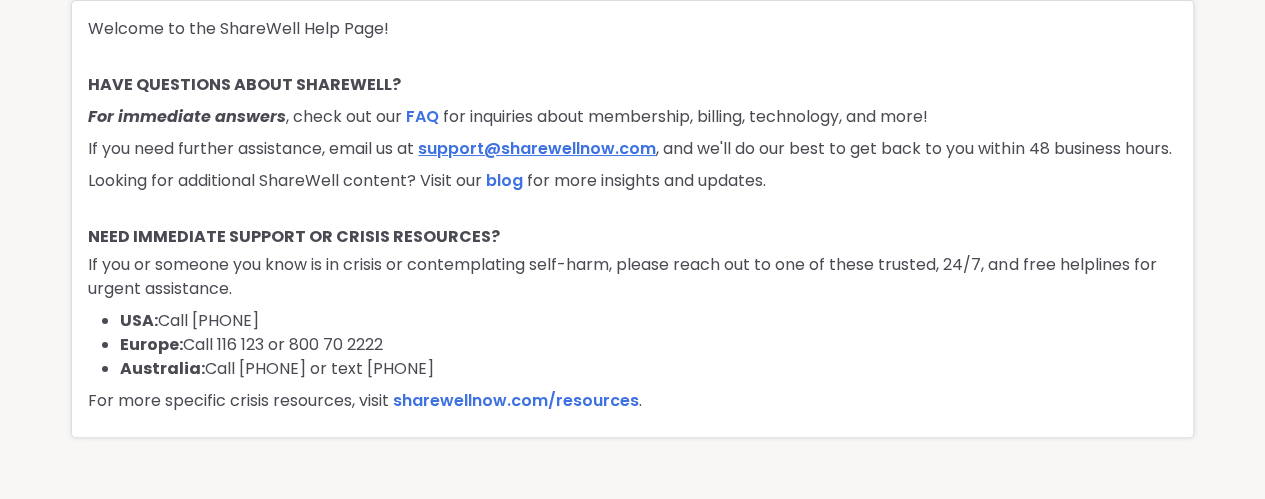 click on "support@sharewellnow.com" at bounding box center (537, 148) 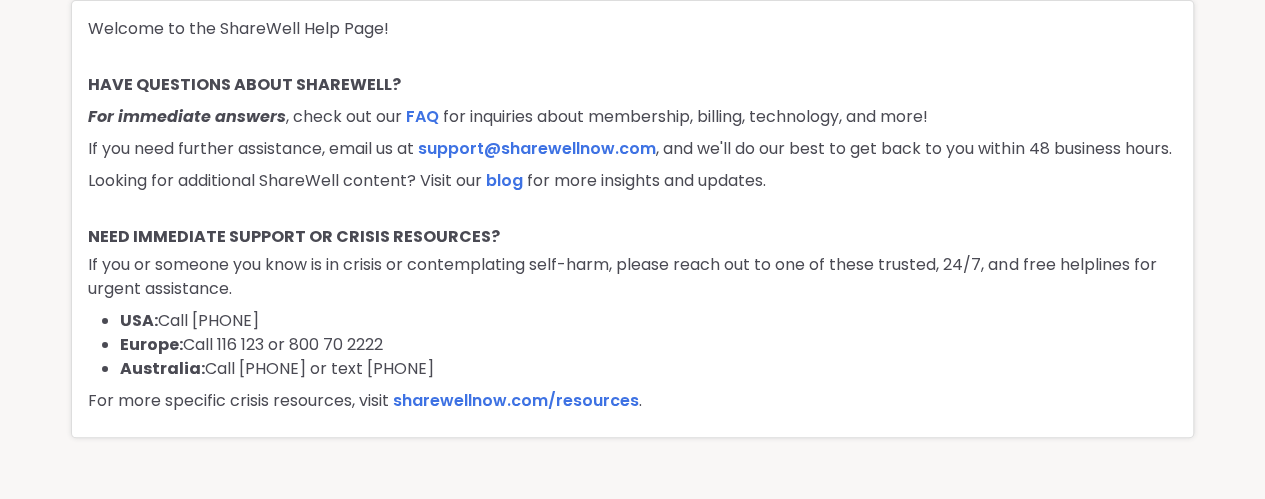 click on "Welcome to the ShareWell Help Page! HAVE QUESTIONS ABOUT SHAREWELL? For immediate answers , check out our   FAQ   for inquiries about membership, billing, technology, and more! If you need further assistance, email us at   support@sharewellnow.com , and we'll do our best to get back to you within 48 business hours. Looking for additional ShareWell content? Visit our   blog   for more insights and updates. NEED IMMEDIATE SUPPORT OR CRISIS RESOURCES? If you or someone you know is in crisis or contemplating self-harm, please reach out to one of these trusted, 24/7, and free helplines for urgent assistance. USA:  Call 988   Europe:  Call 116 123 or 800 70 2222 Australia:  Call 13 11 14 or text 0477 13 11 14 For more specific crisis resources, visit   sharewellnow.com/resources ." at bounding box center (632, 219) 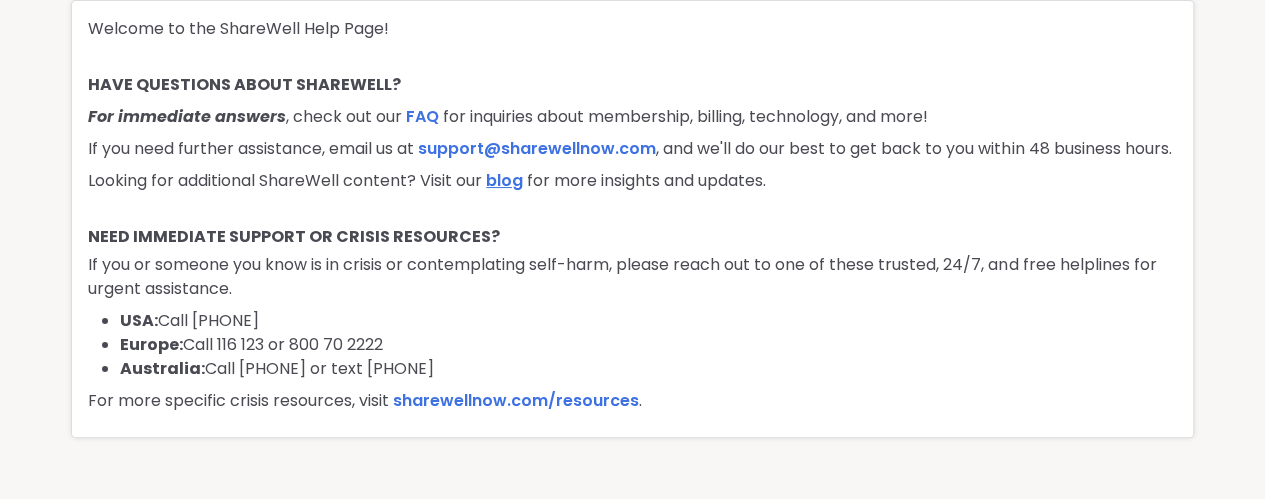 click on "blog" at bounding box center [504, 180] 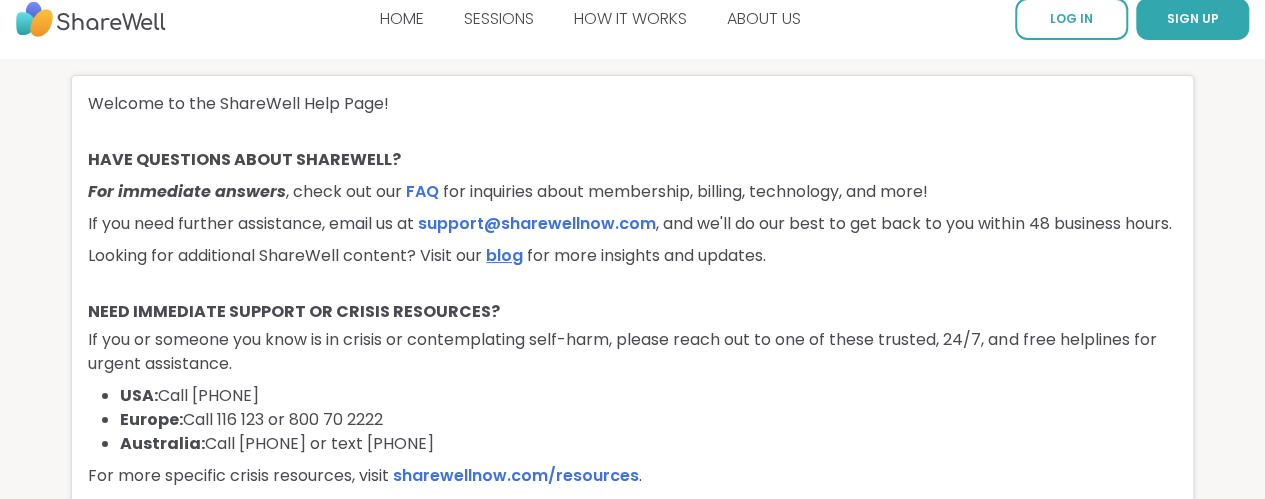 scroll, scrollTop: 0, scrollLeft: 0, axis: both 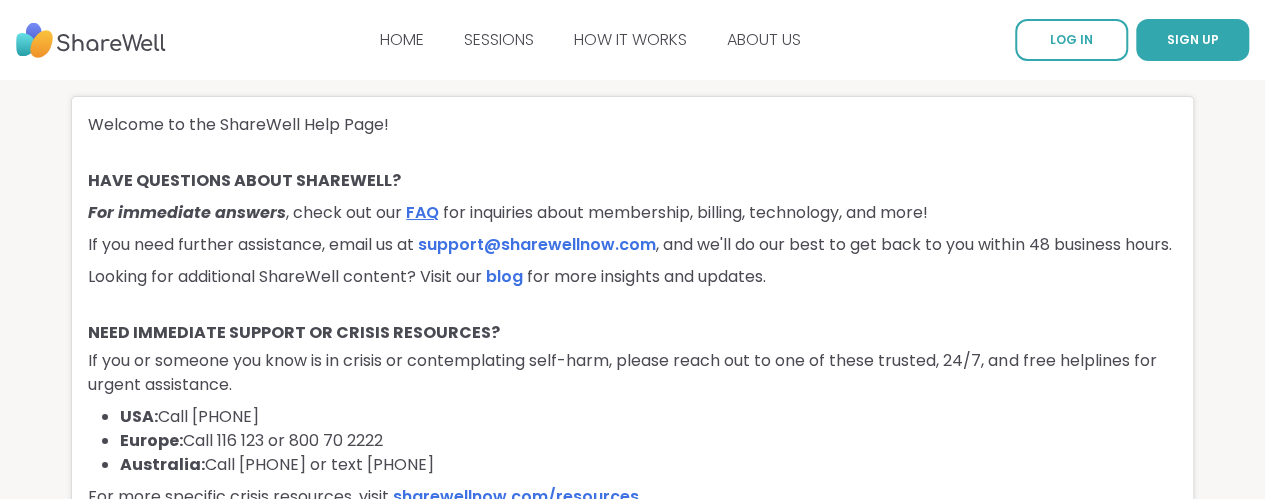 click on "FAQ" at bounding box center (422, 212) 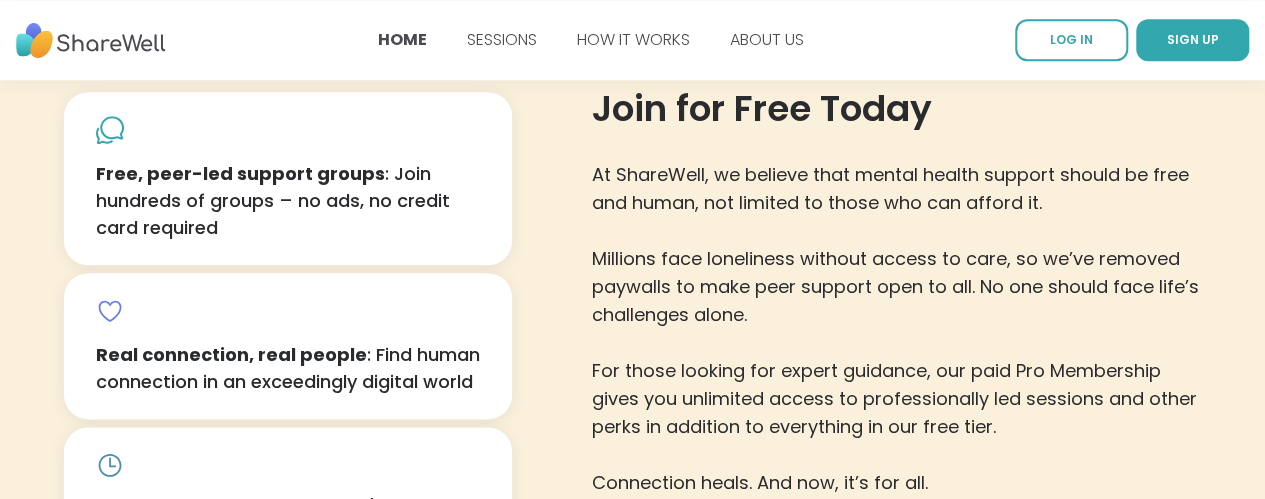 scroll, scrollTop: 1028, scrollLeft: 0, axis: vertical 